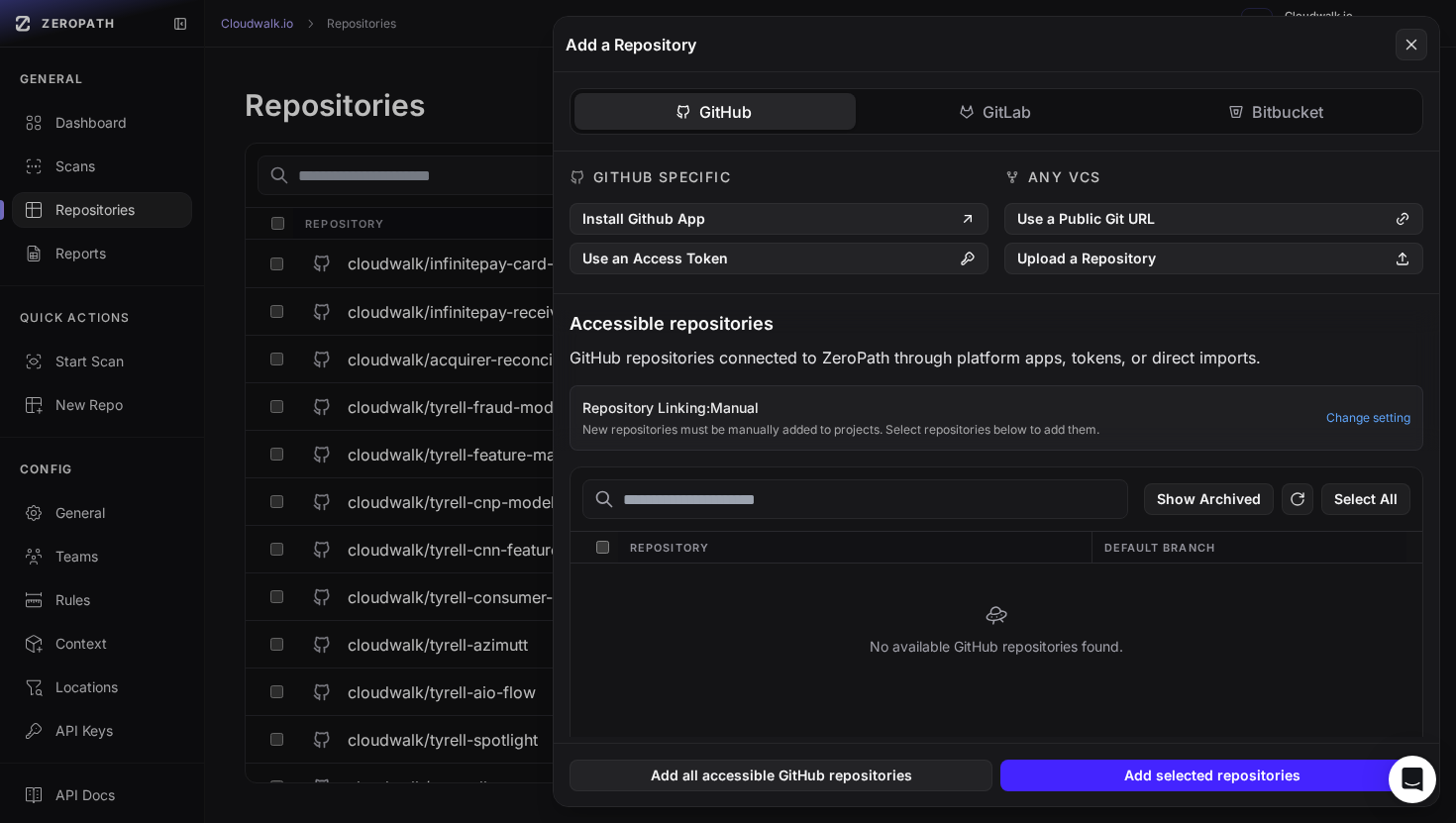 scroll, scrollTop: 0, scrollLeft: 0, axis: both 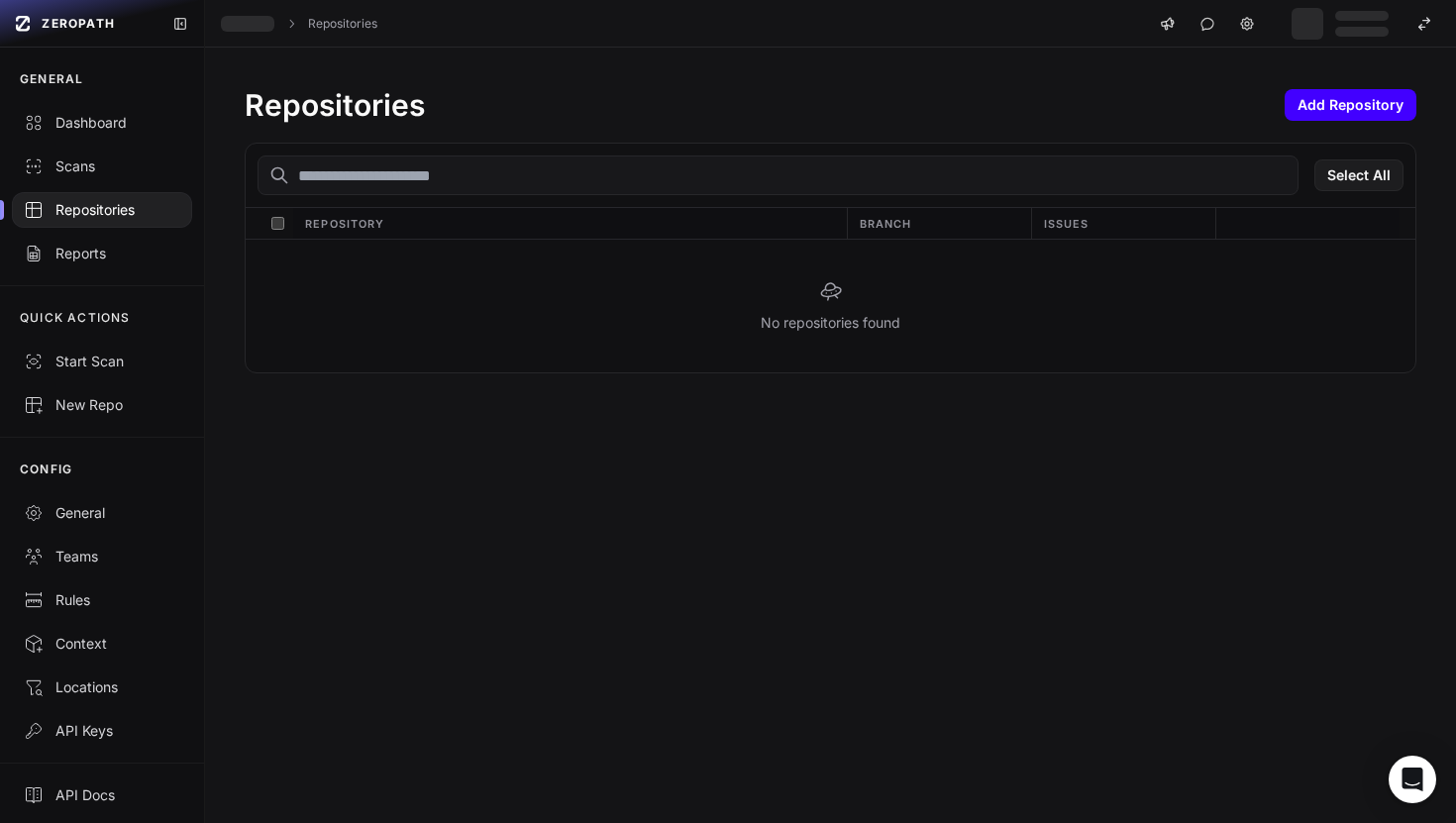 click on "Add Repository" at bounding box center (1350, 105) 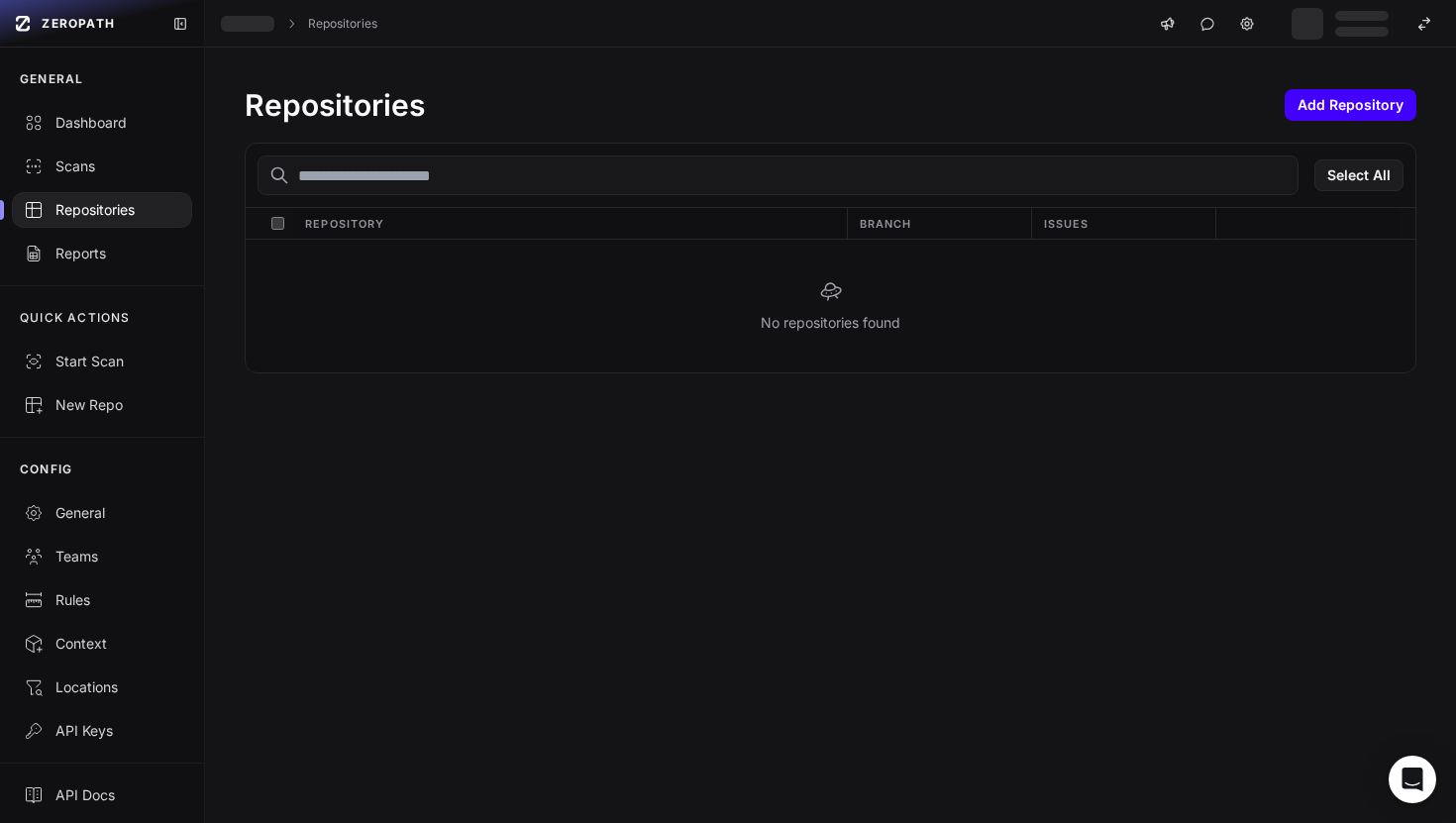 click on "Add Repository" at bounding box center [1350, 105] 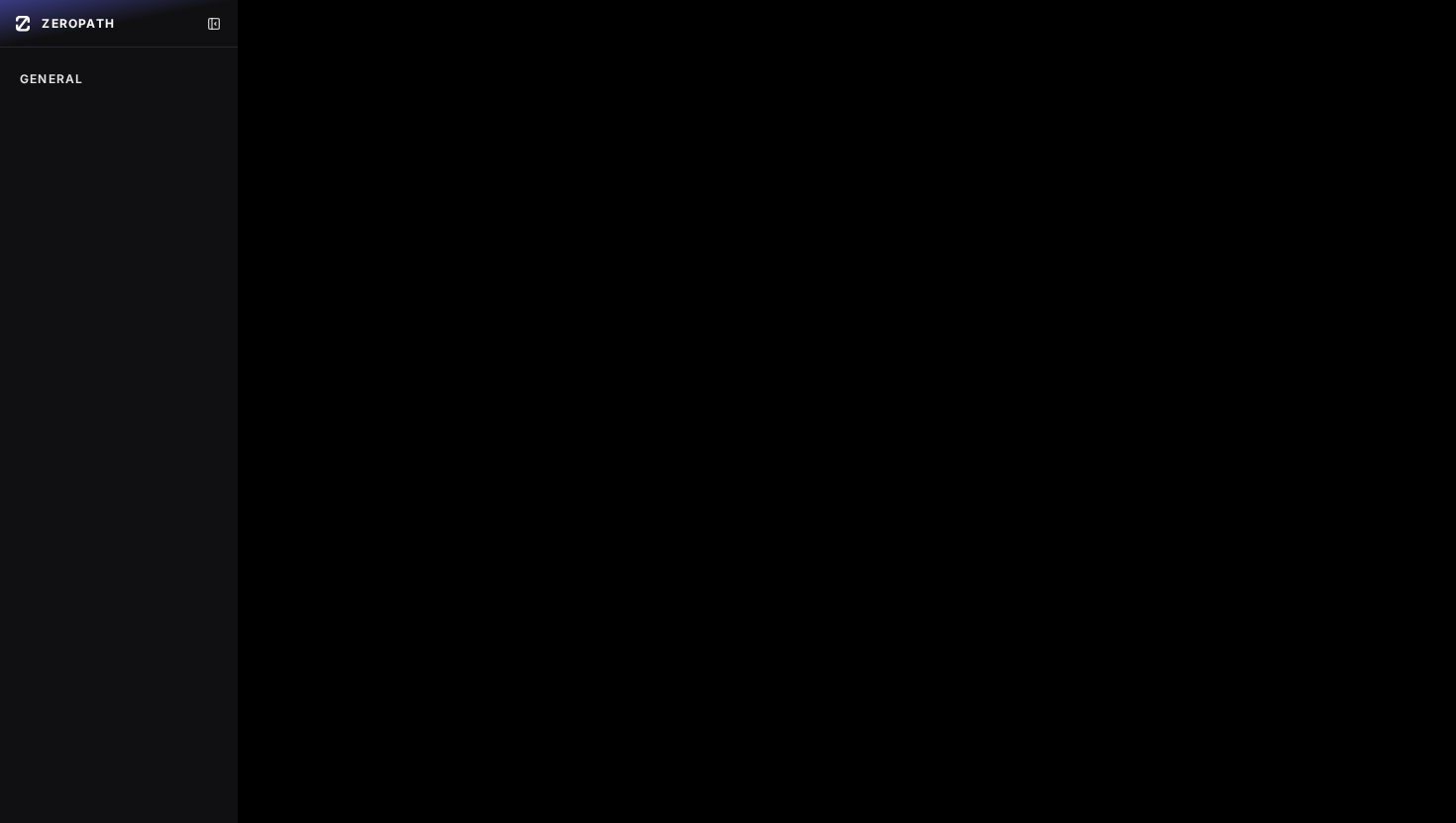 scroll, scrollTop: 0, scrollLeft: 0, axis: both 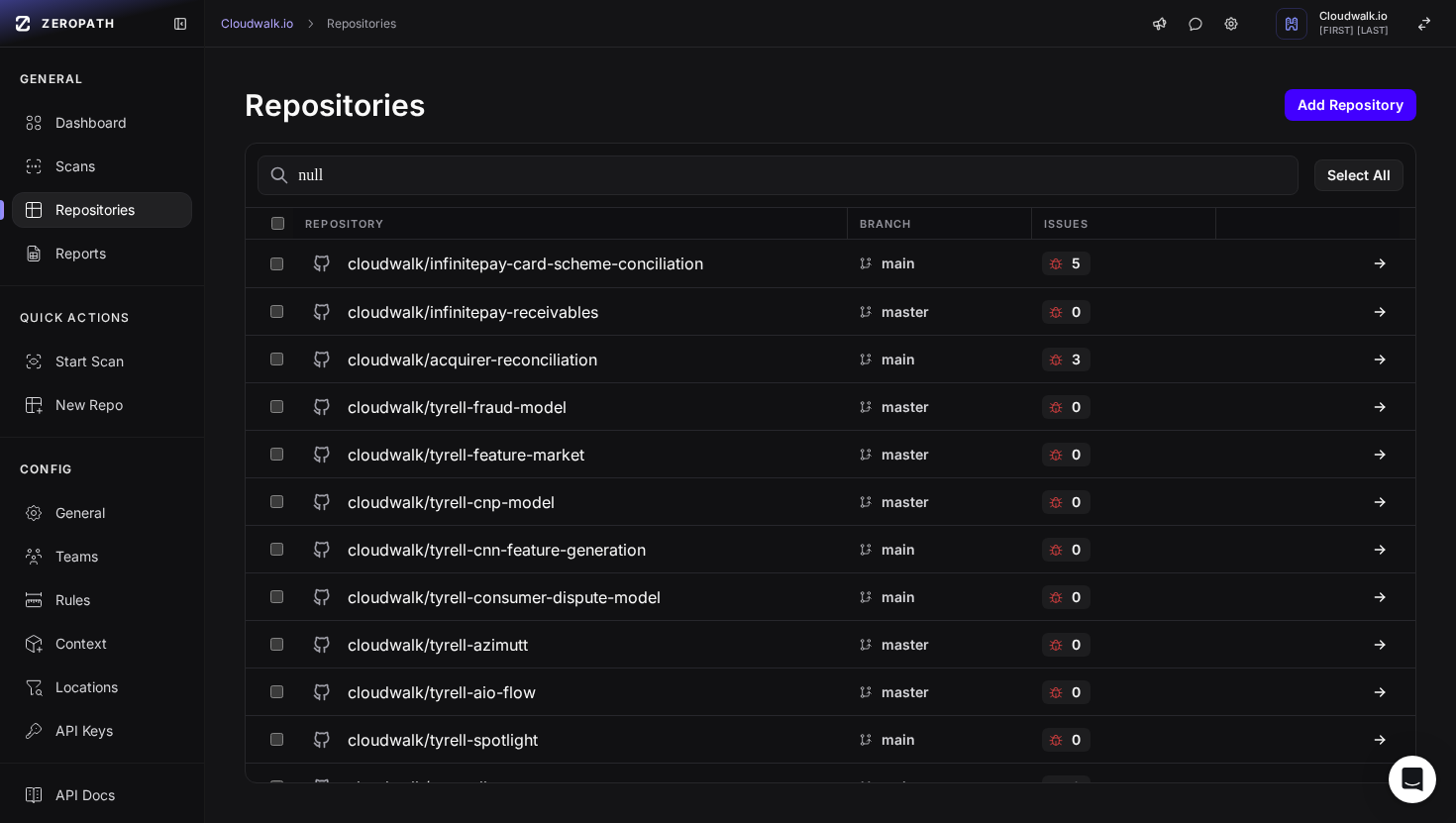 click on "Add Repository" at bounding box center [1350, 105] 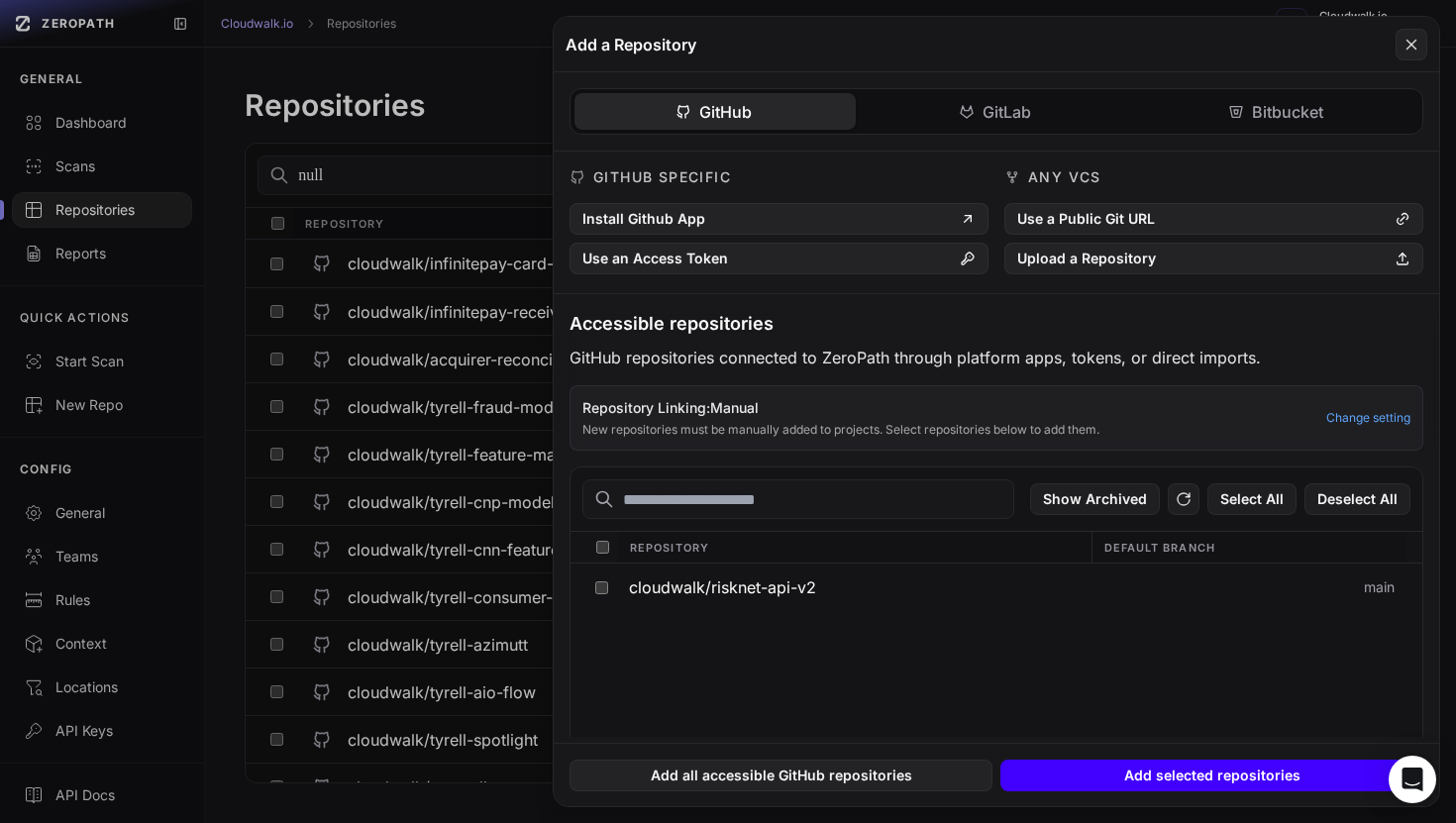 click on "Add selected repositories" at bounding box center (1211, 775) 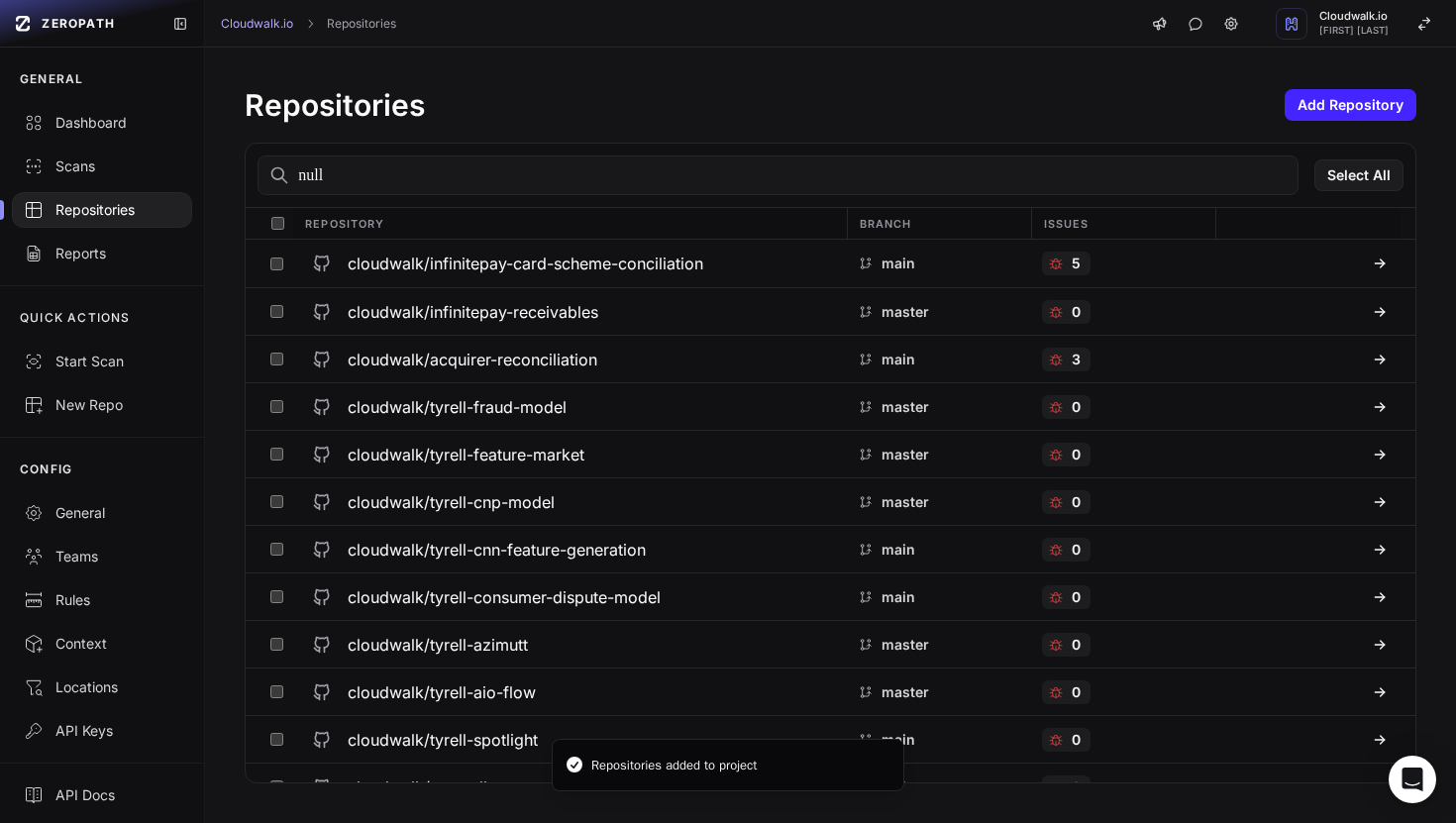 click at bounding box center (778, 175) 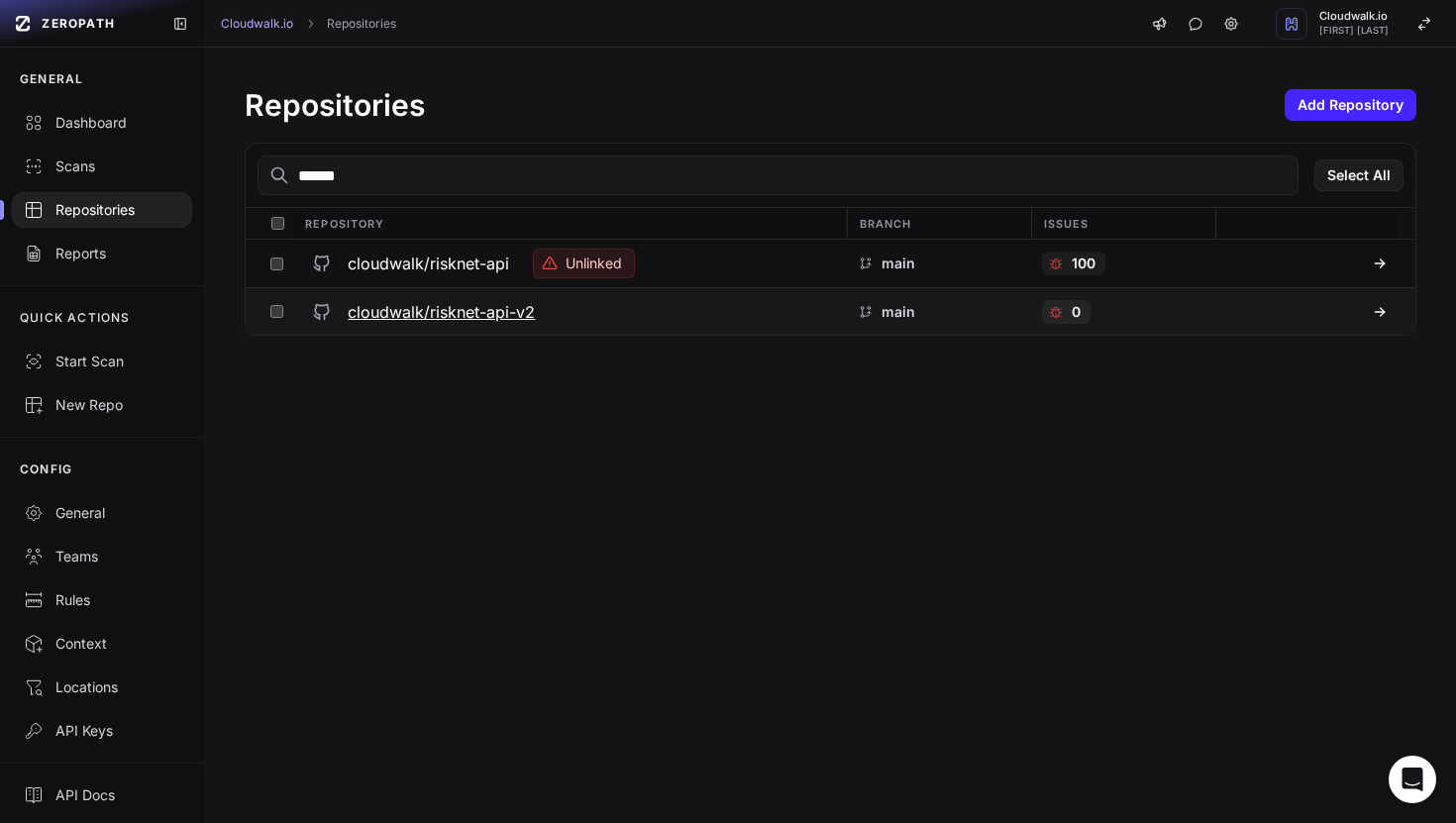 type on "******" 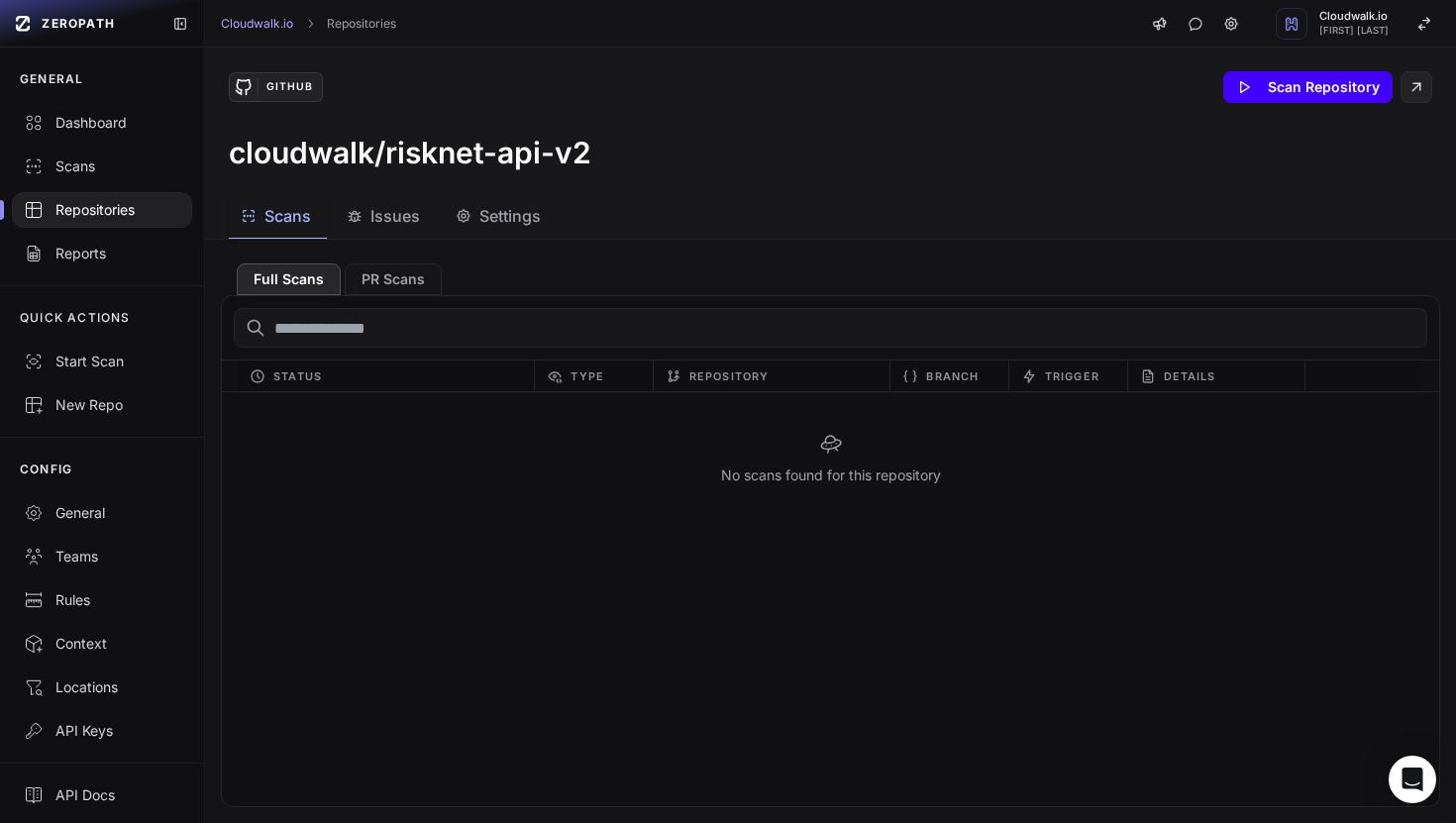 click on "Scan Repository" at bounding box center (1307, 87) 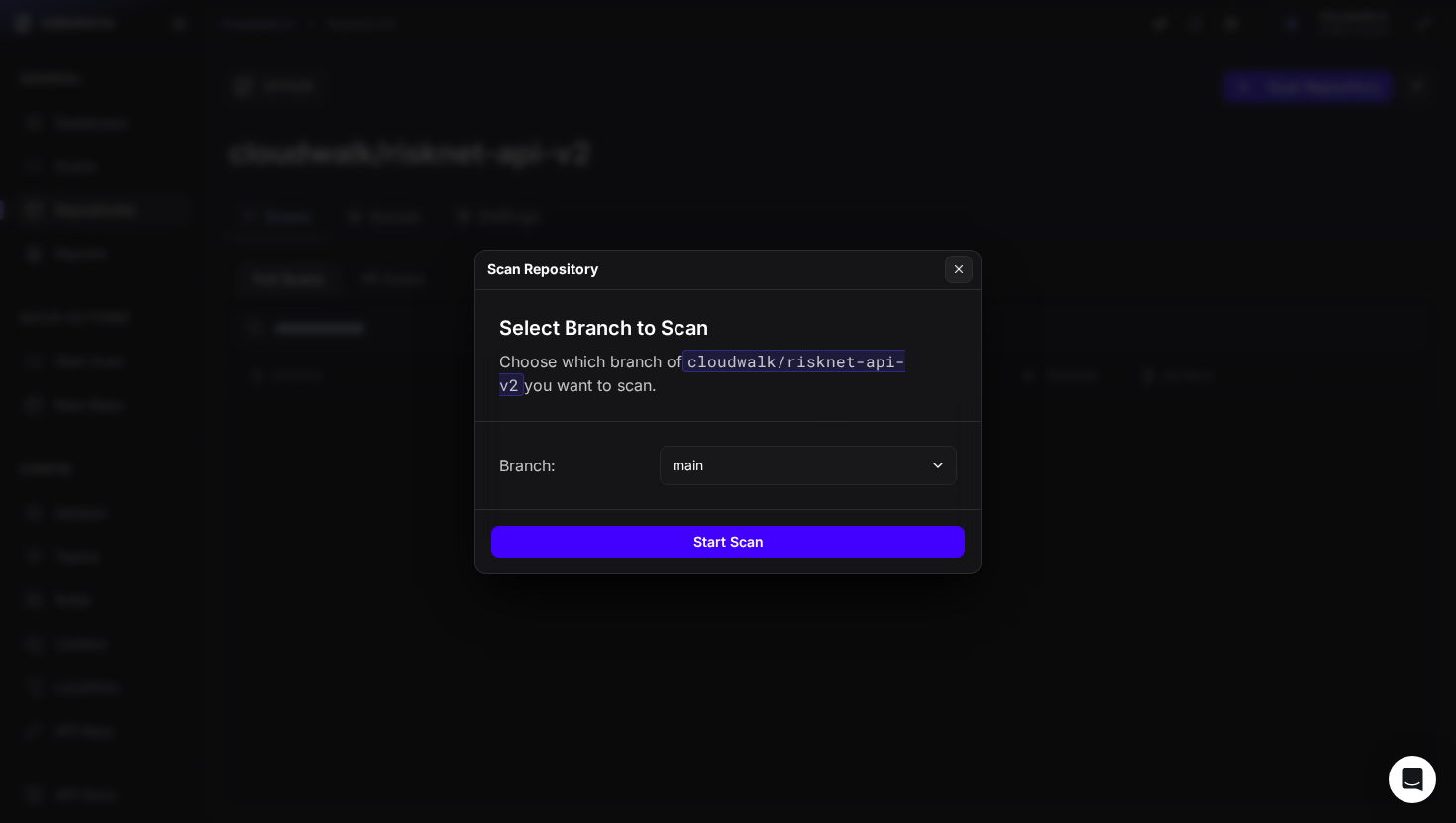 click on "Start Scan" at bounding box center (728, 542) 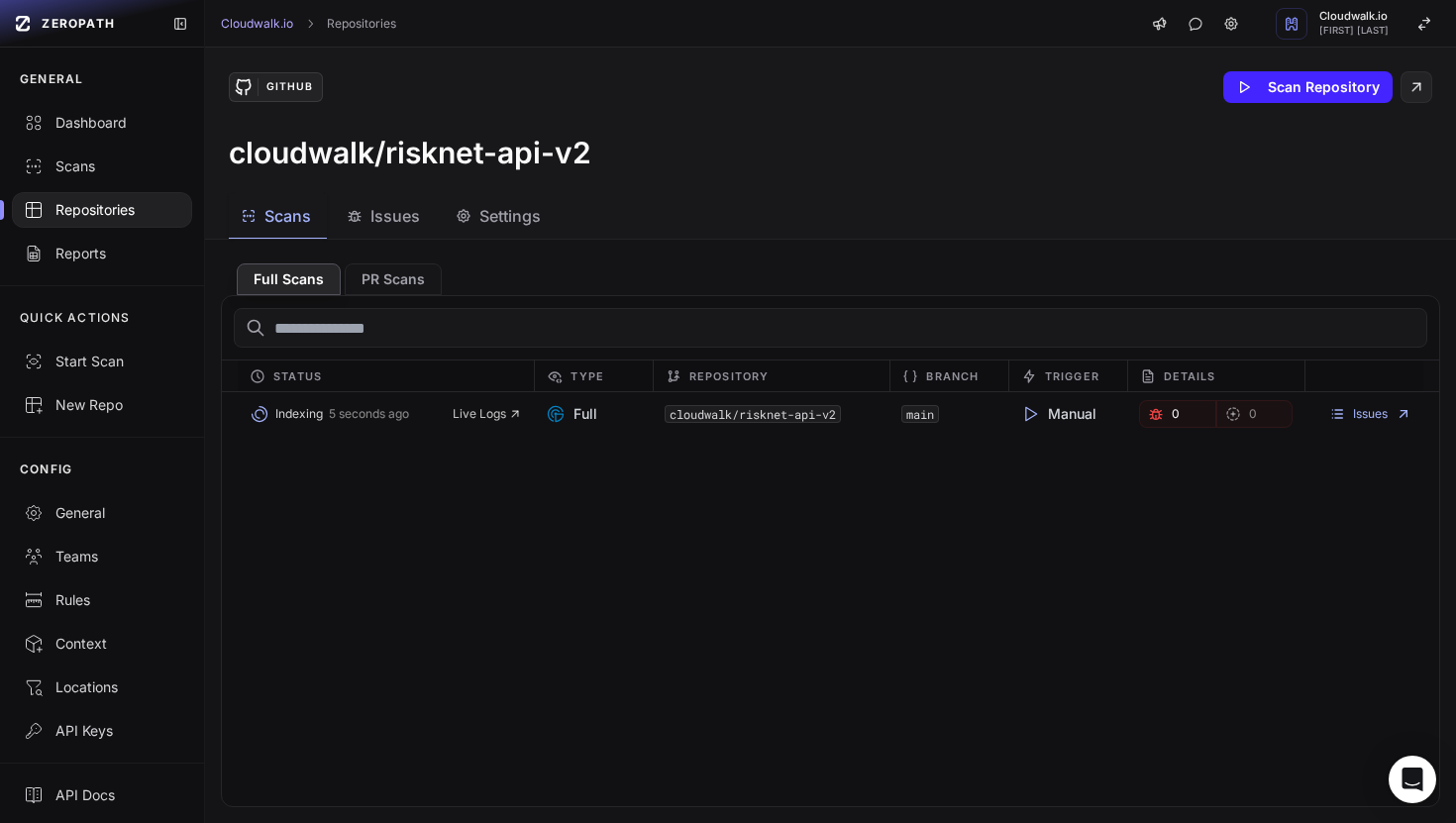 click on "Repositories" at bounding box center (102, 210) 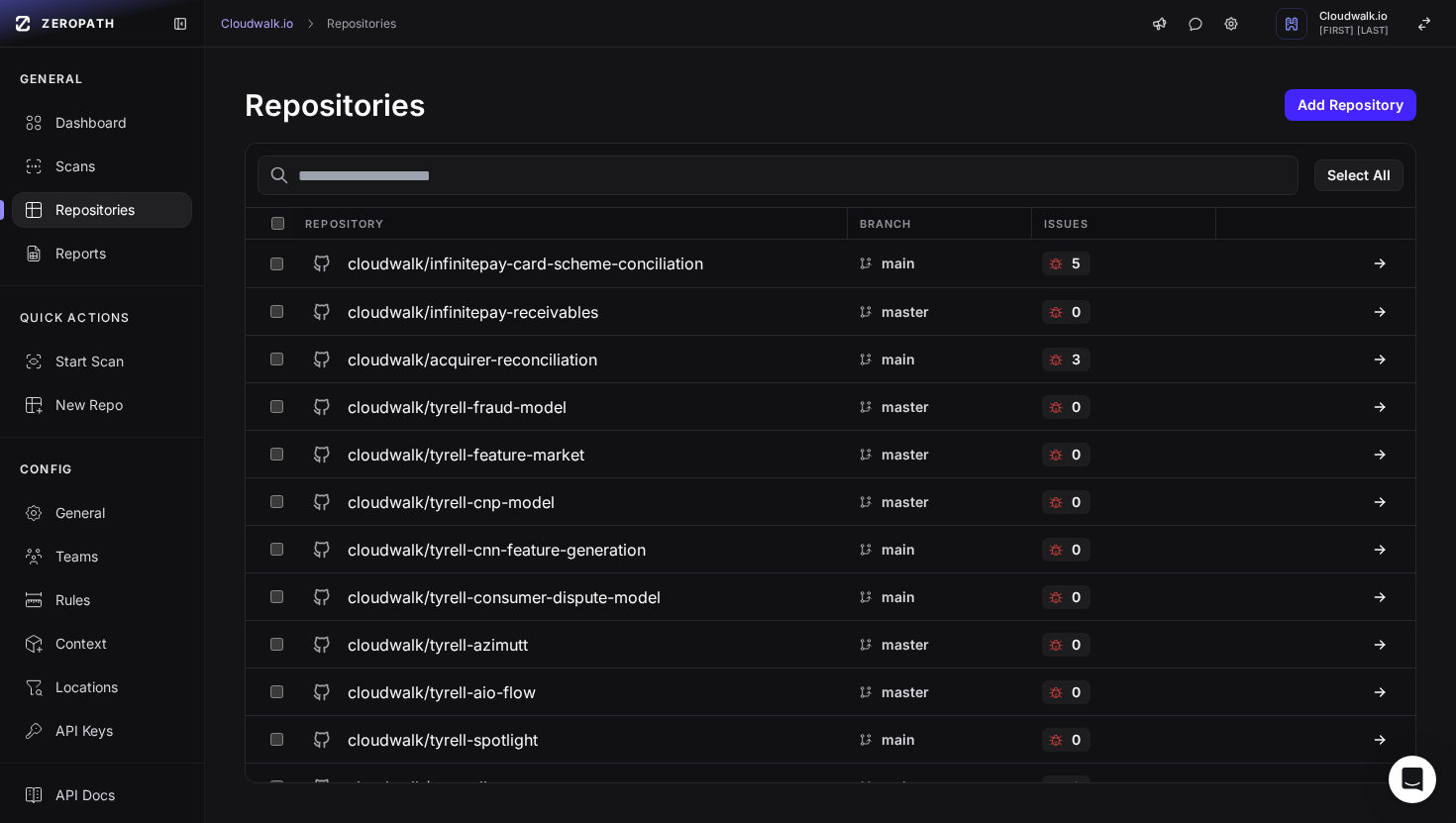 click at bounding box center (778, 175) 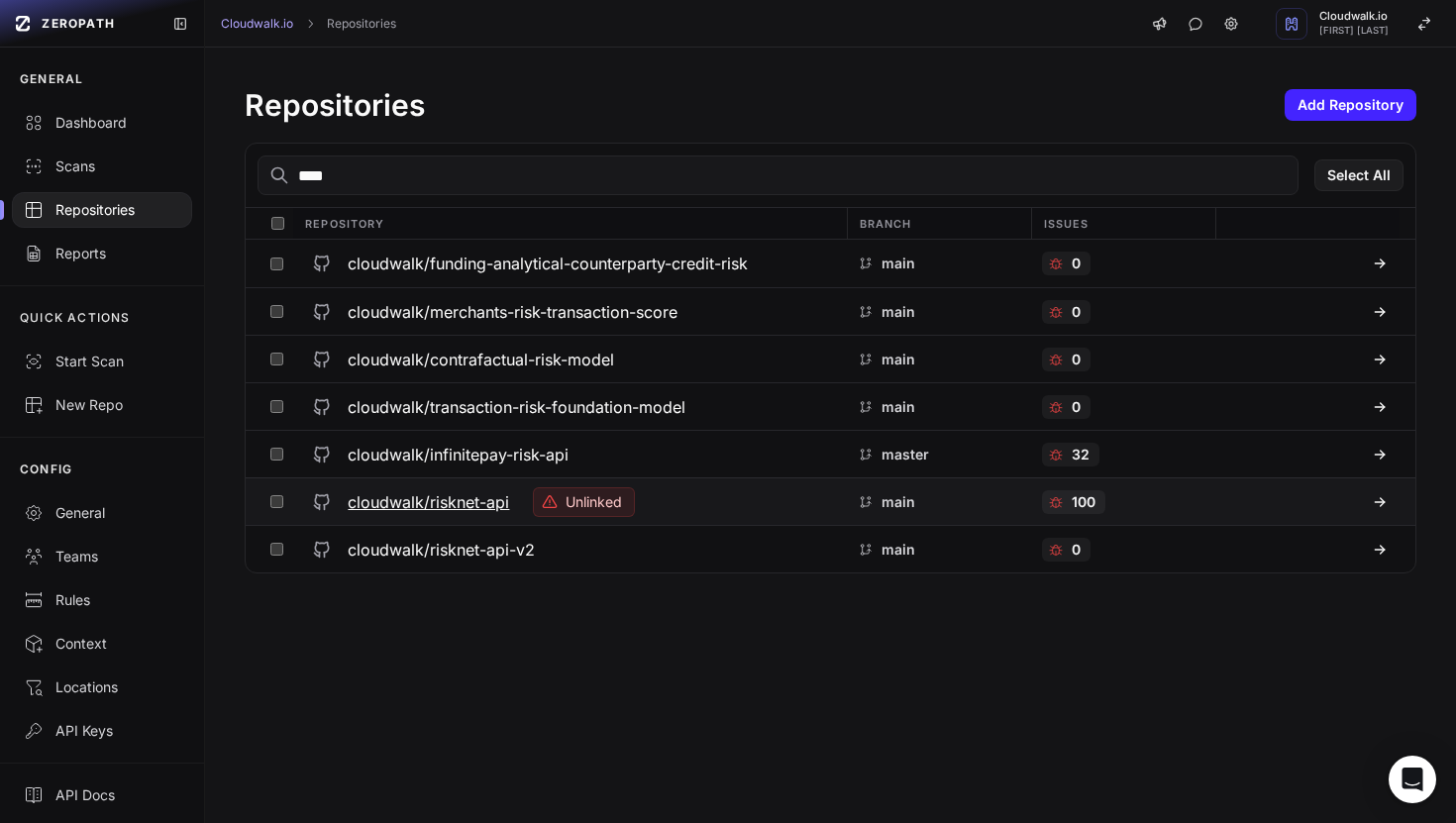 type on "****" 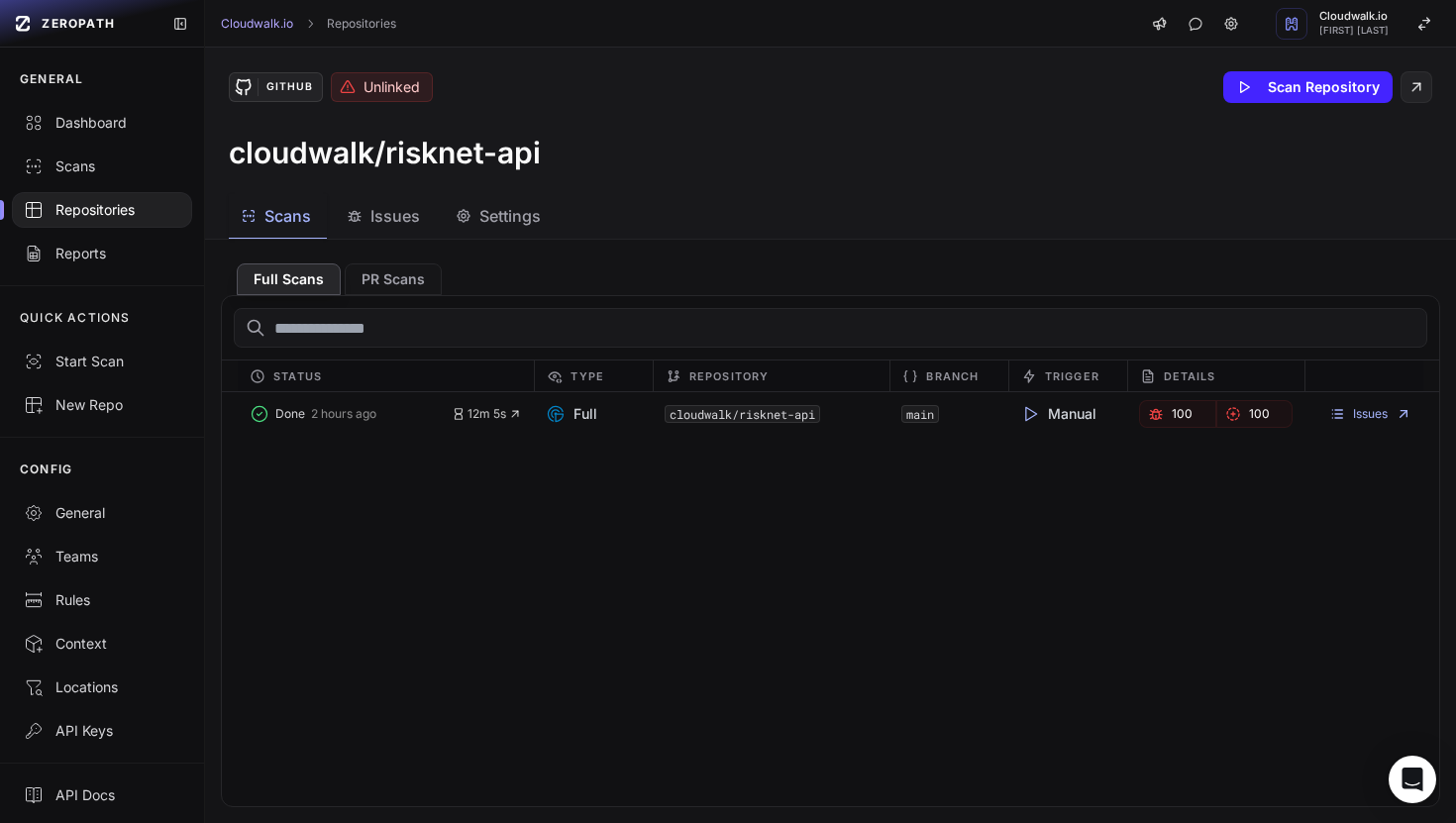 click on "Repositories" at bounding box center [102, 210] 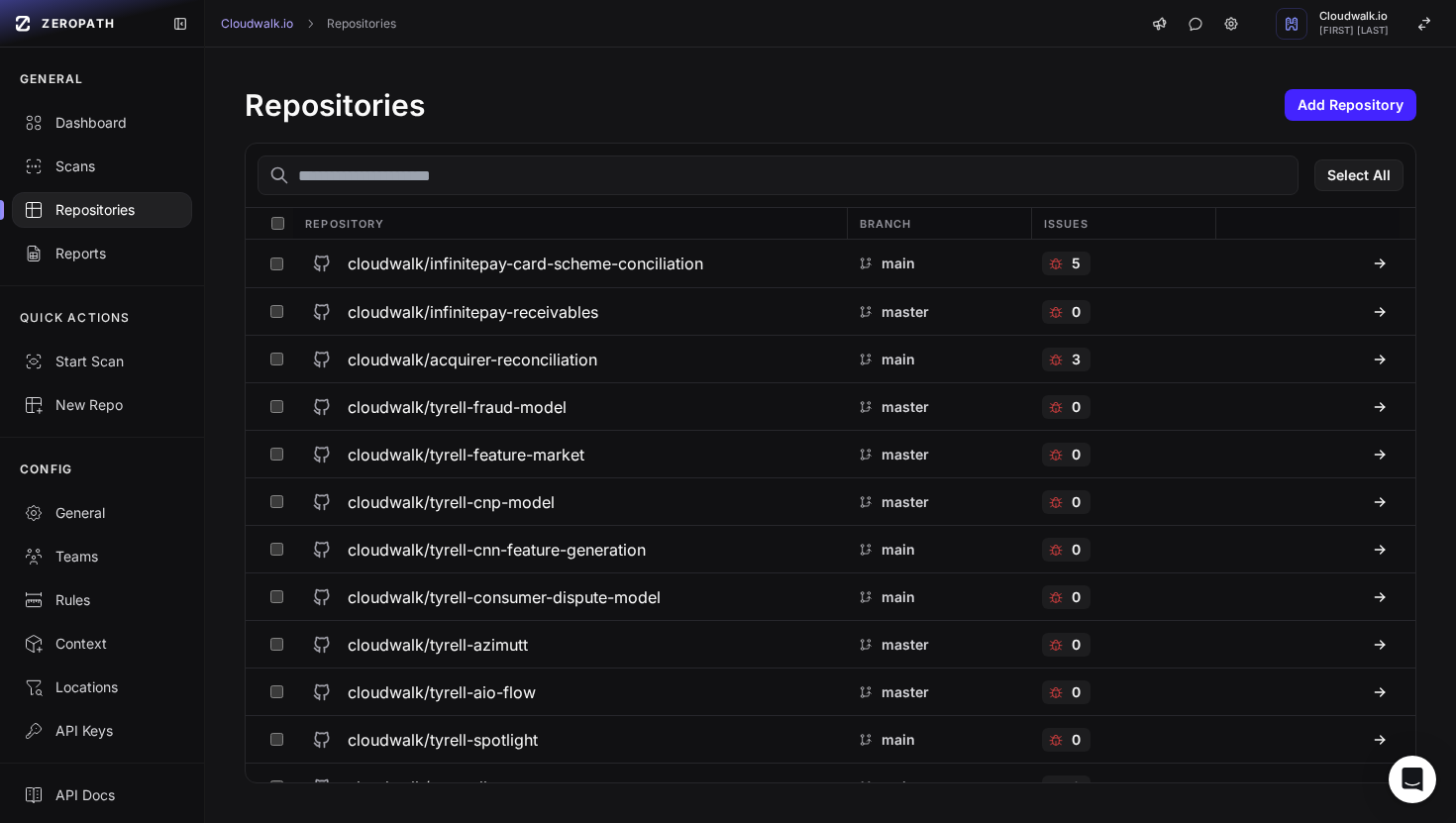 click at bounding box center (778, 175) 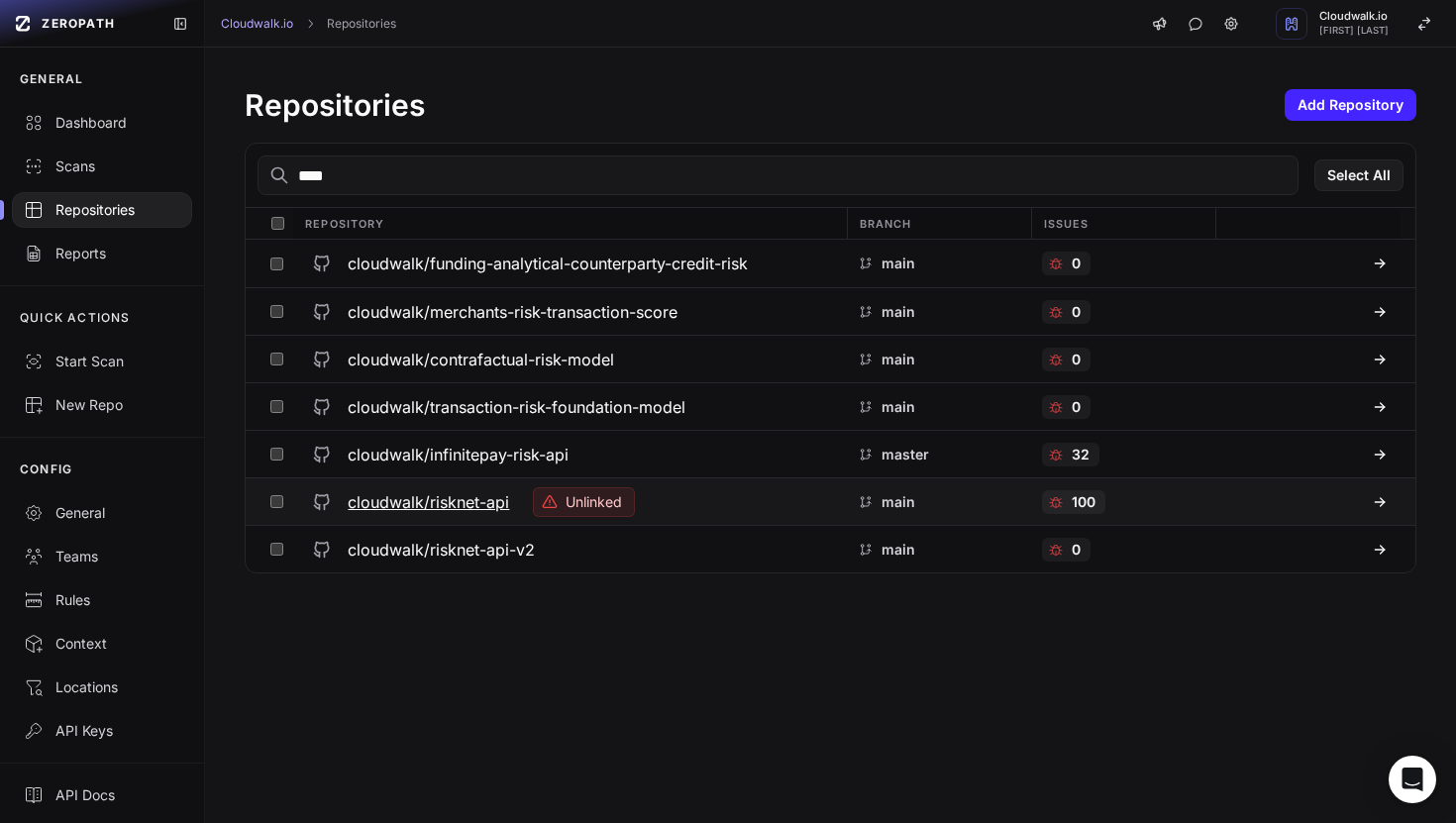 type on "****" 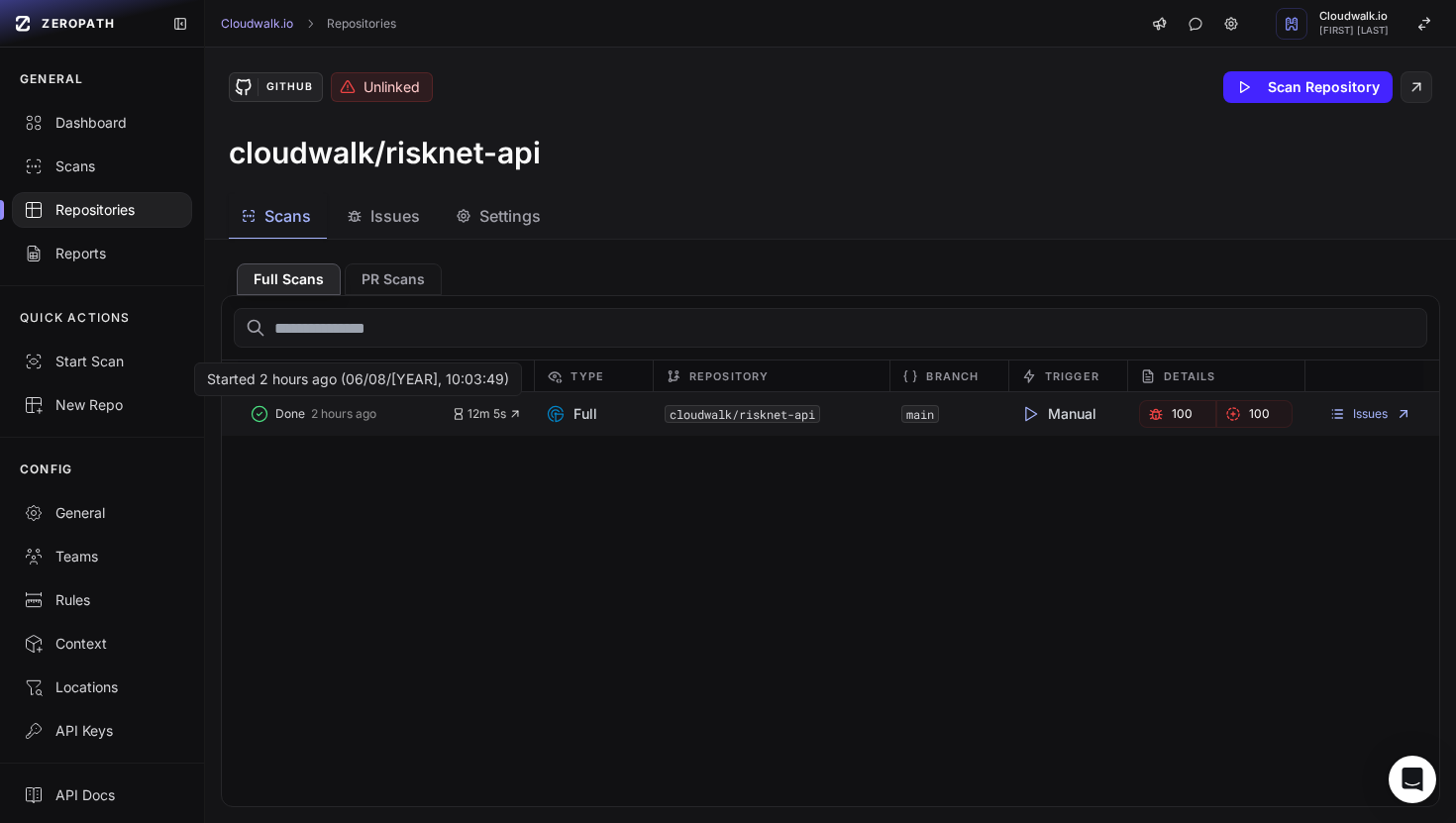click on "Done   2 hours ago" at bounding box center [351, 414] 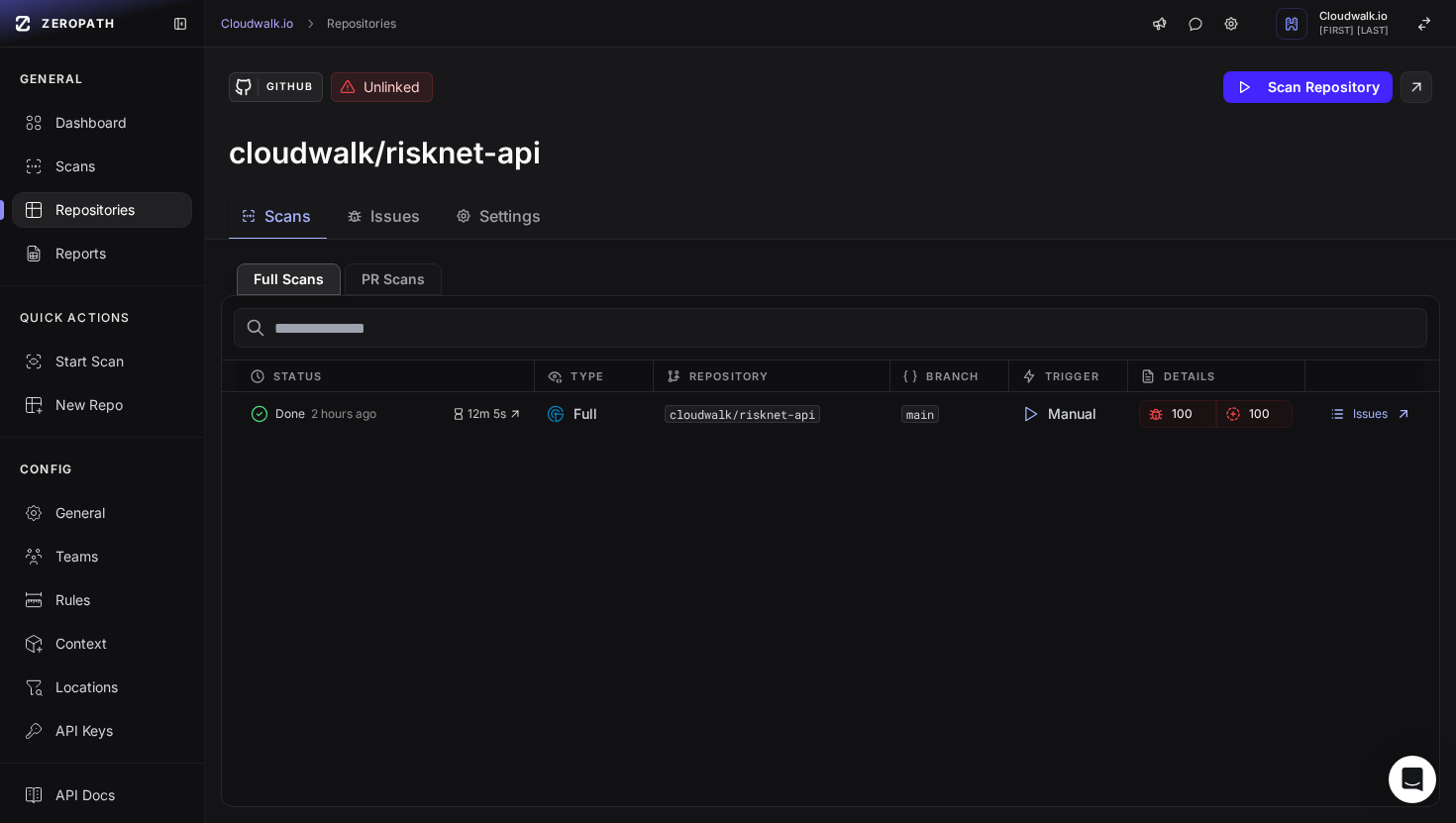 click on "Issues" at bounding box center [395, 216] 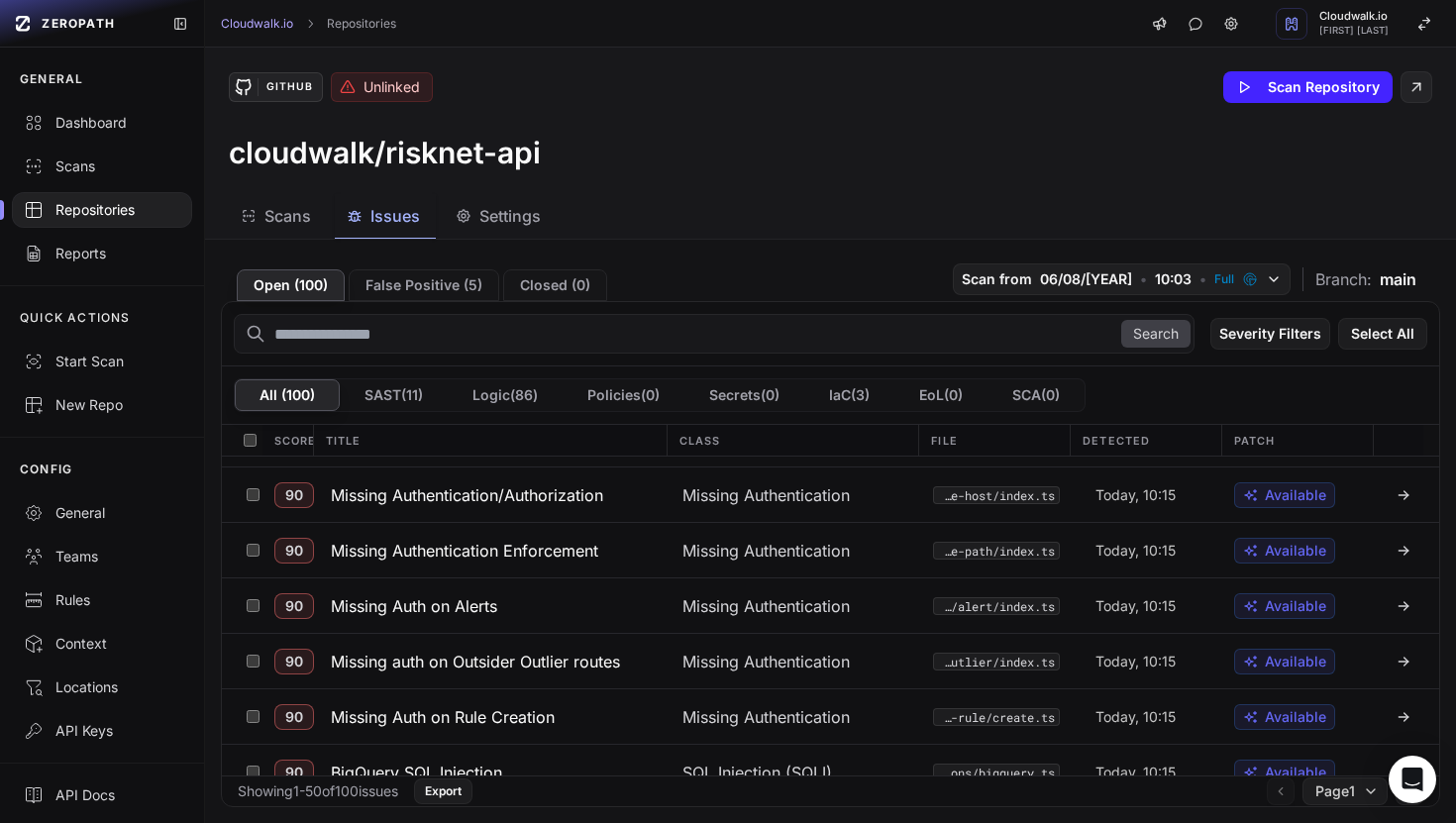 scroll, scrollTop: 0, scrollLeft: 0, axis: both 